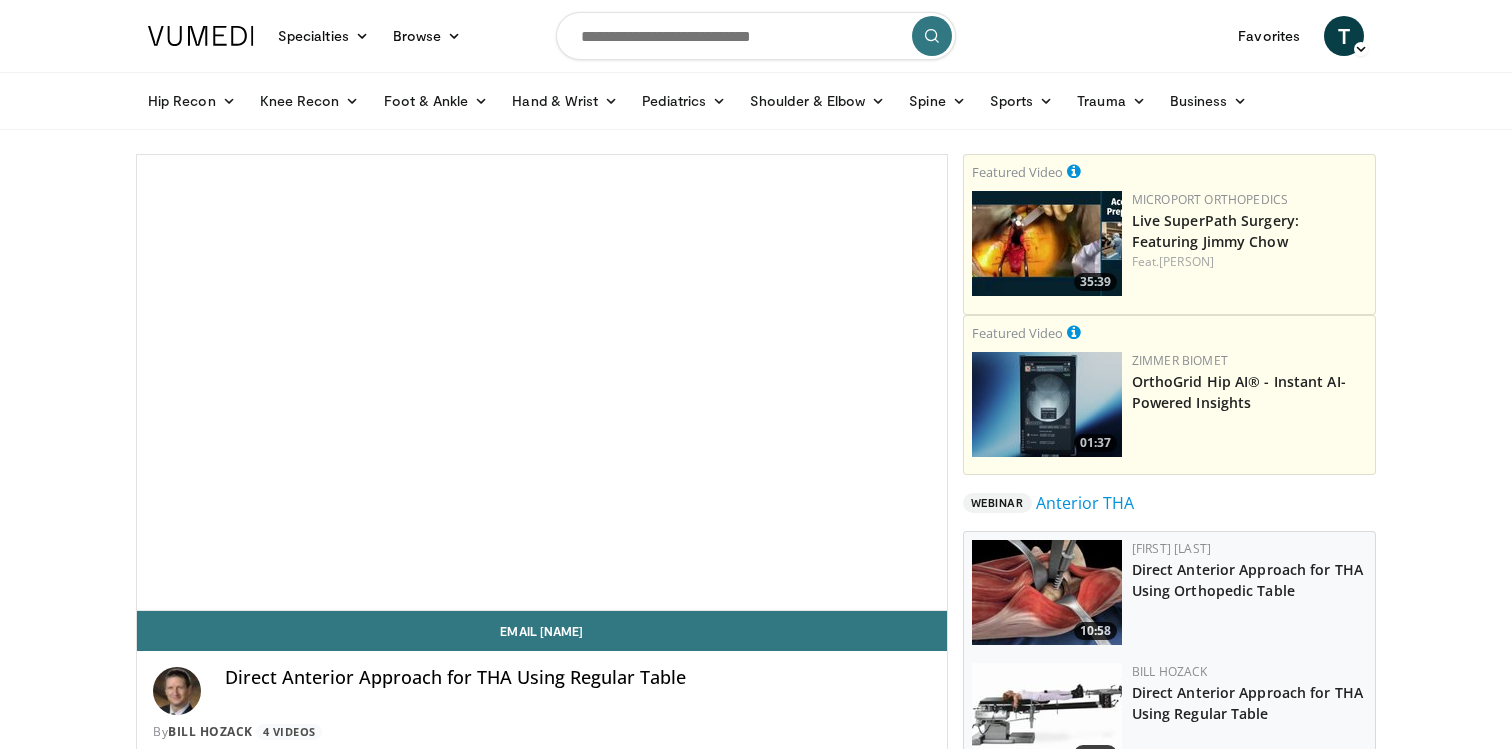 scroll, scrollTop: 15, scrollLeft: 0, axis: vertical 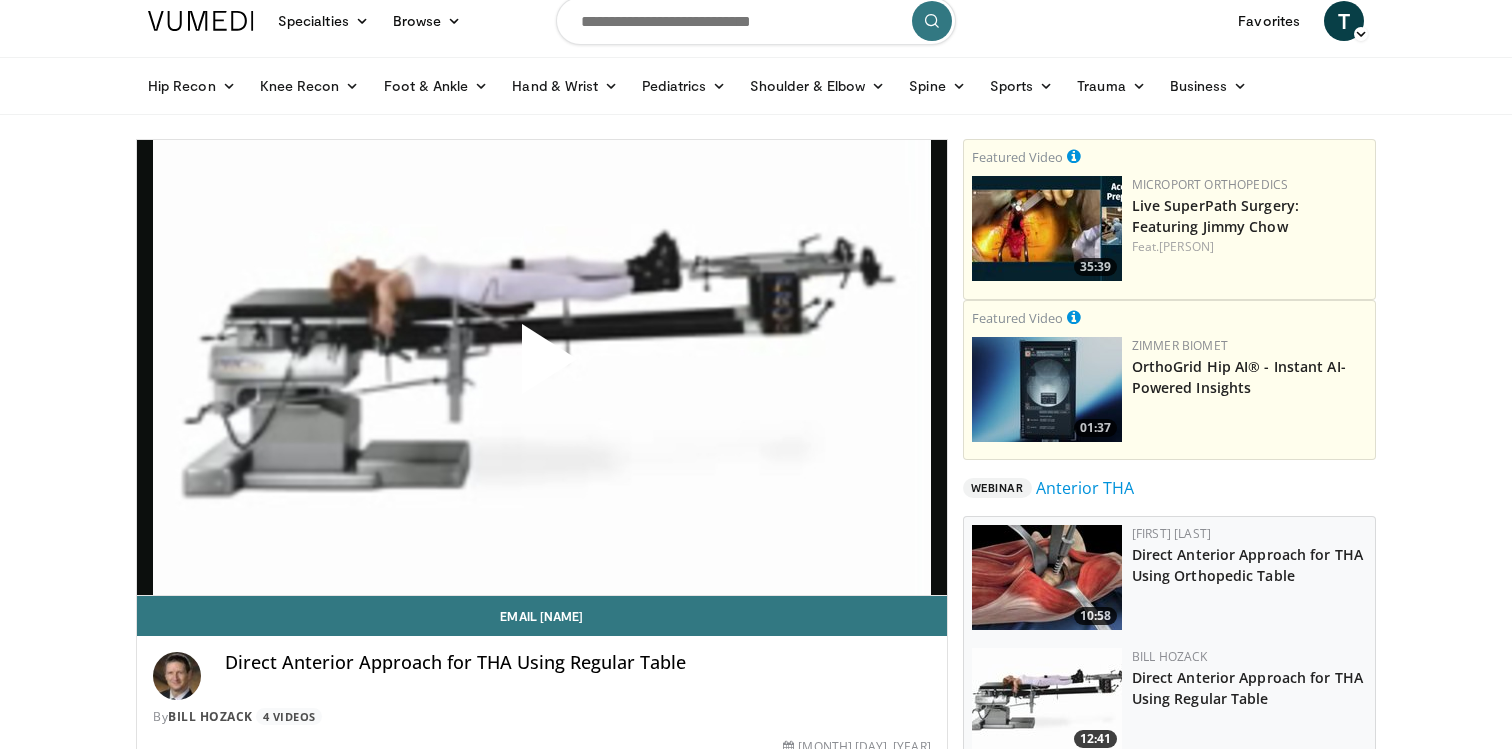 click at bounding box center [542, 367] 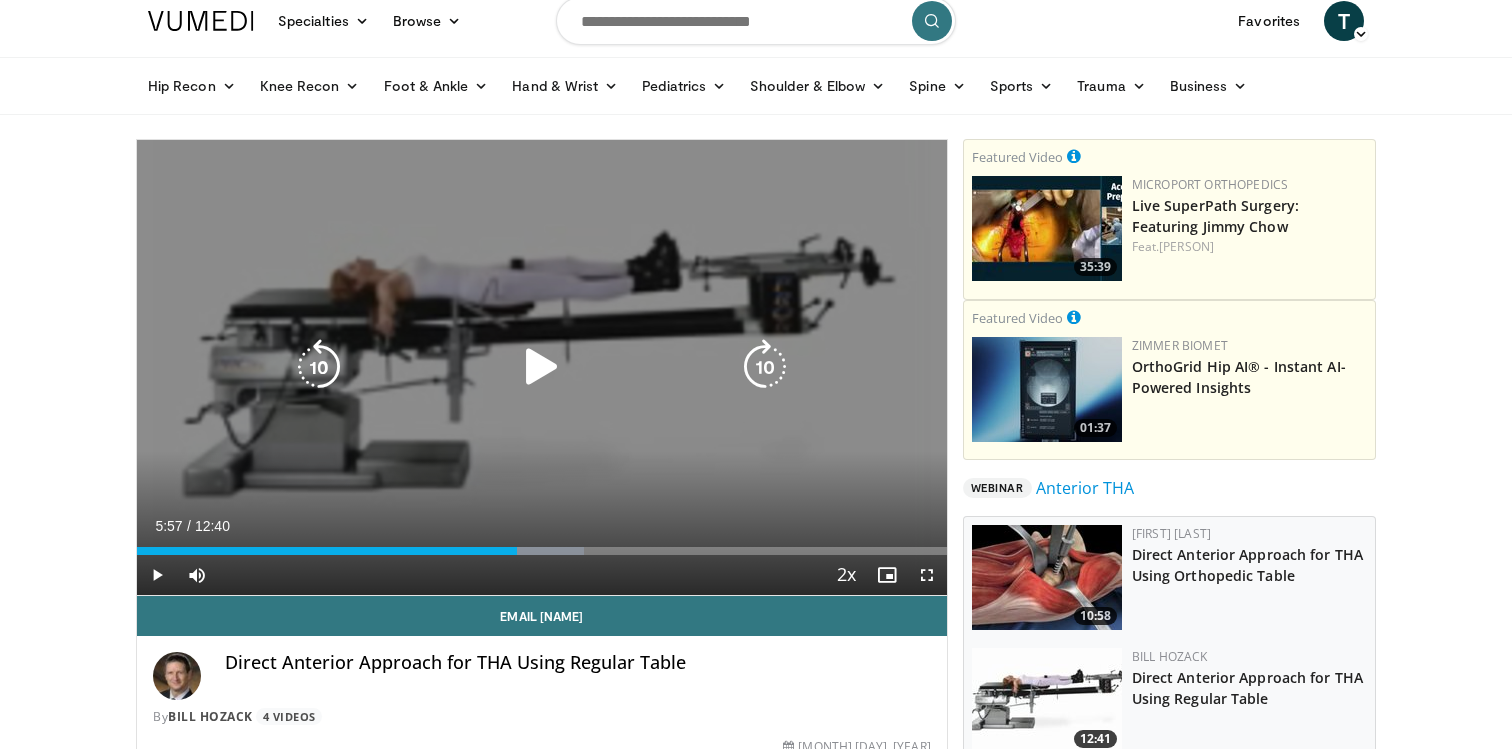 click on "40 seconds
Tap to unmute" at bounding box center (542, 367) 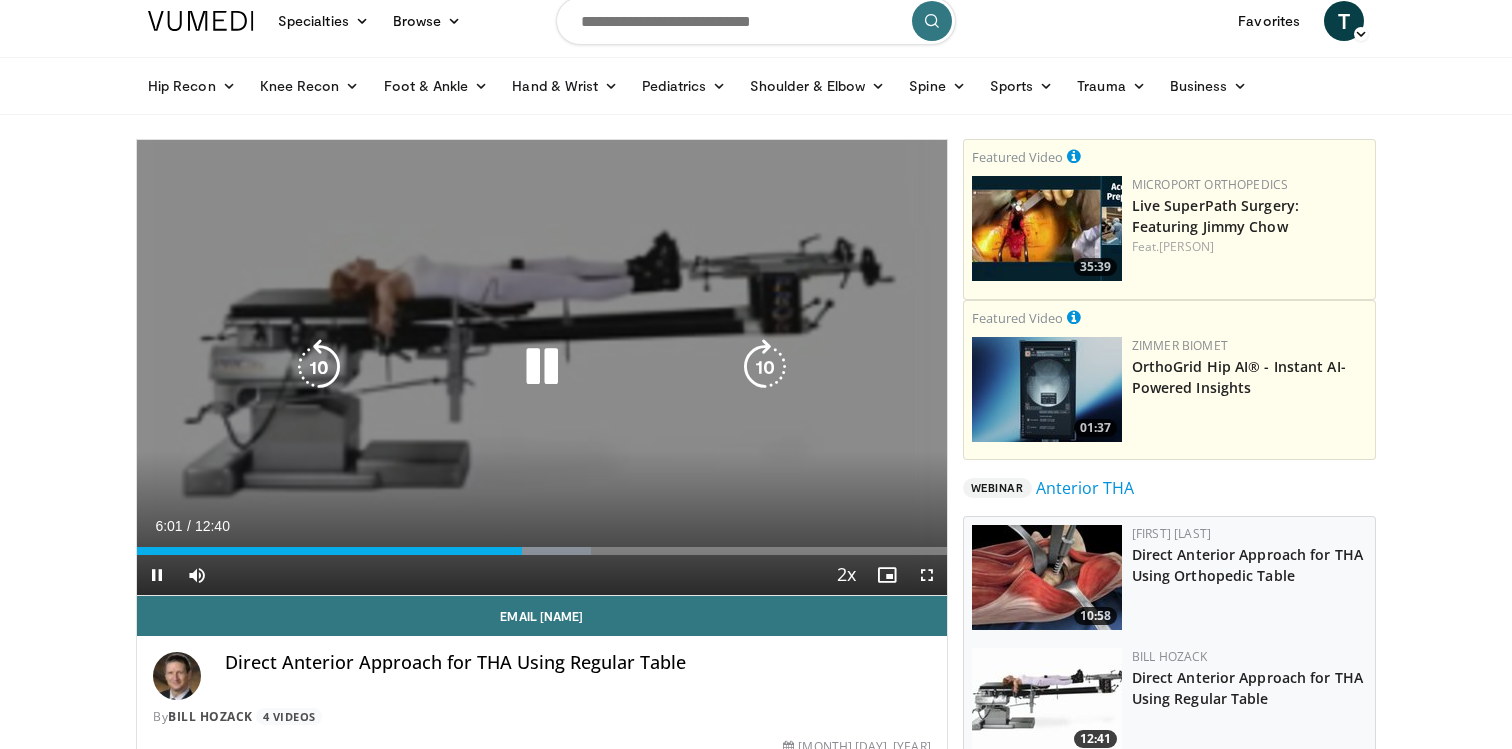 click at bounding box center [542, 367] 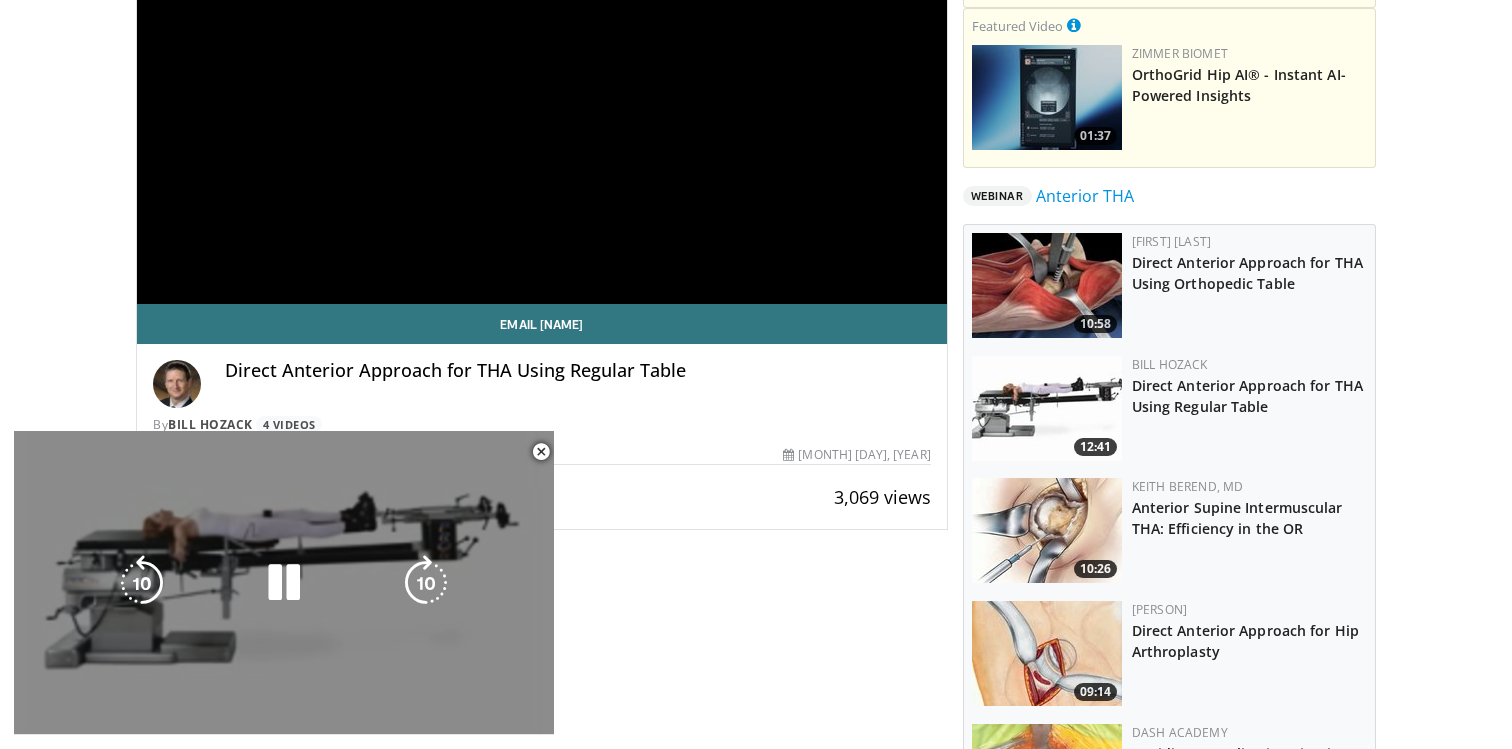scroll, scrollTop: 319, scrollLeft: 0, axis: vertical 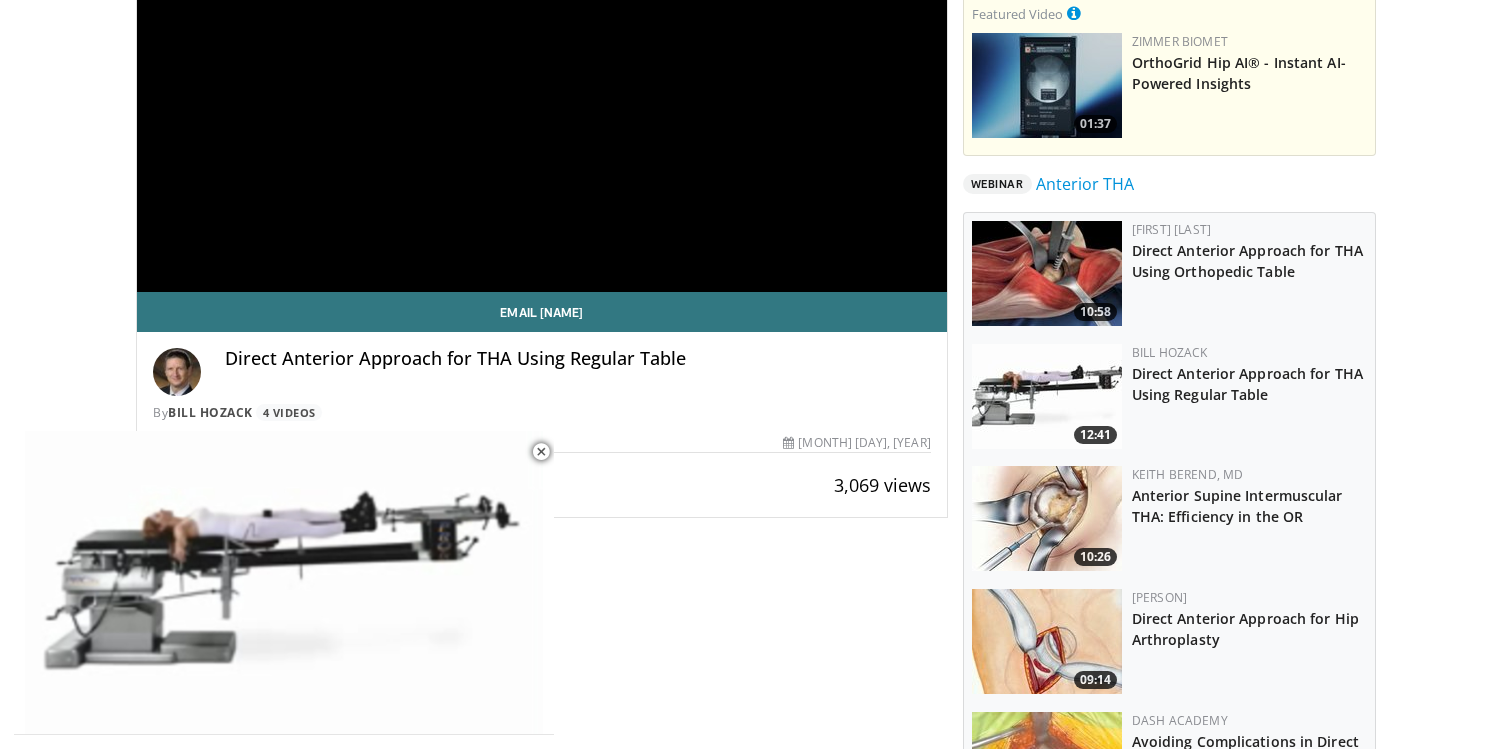 click at bounding box center [1047, 273] 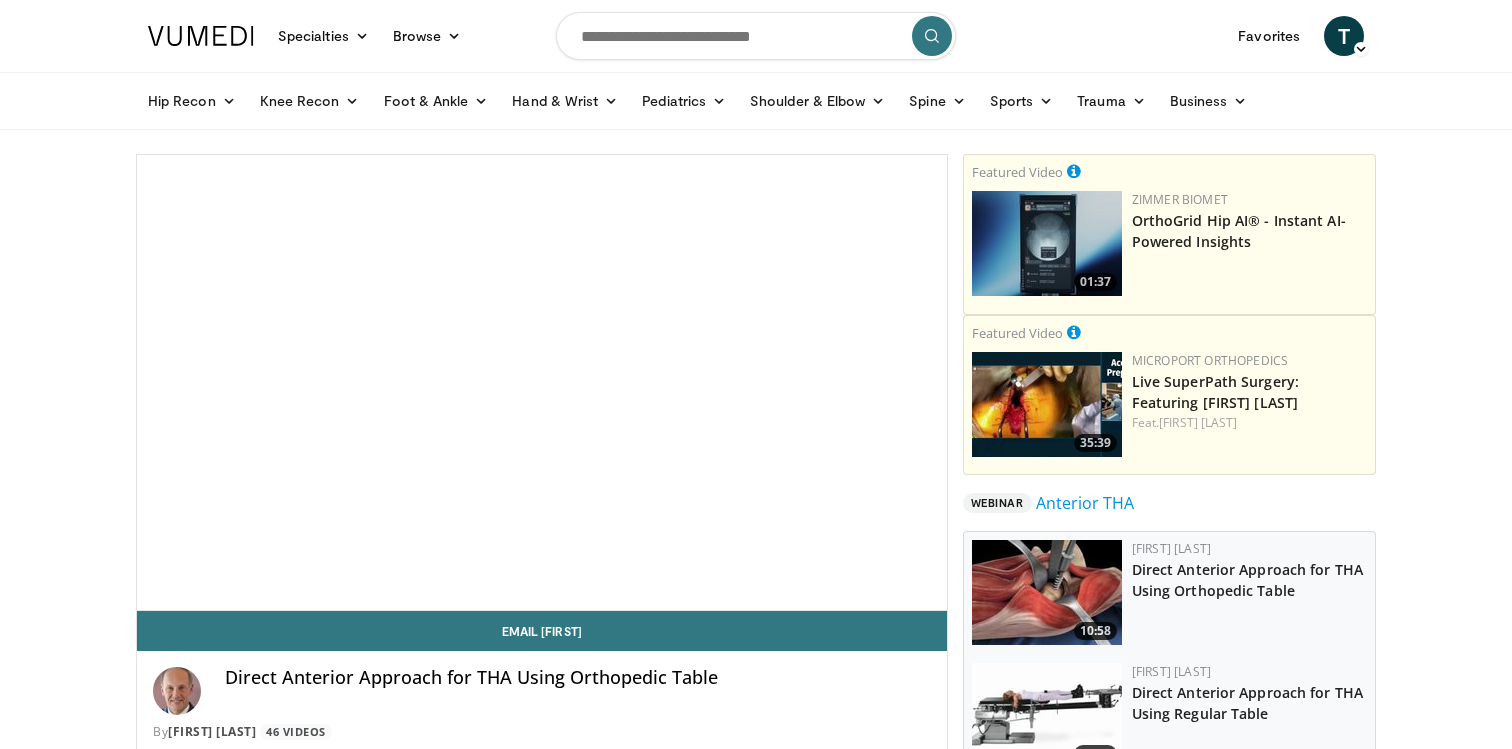 scroll, scrollTop: 0, scrollLeft: 0, axis: both 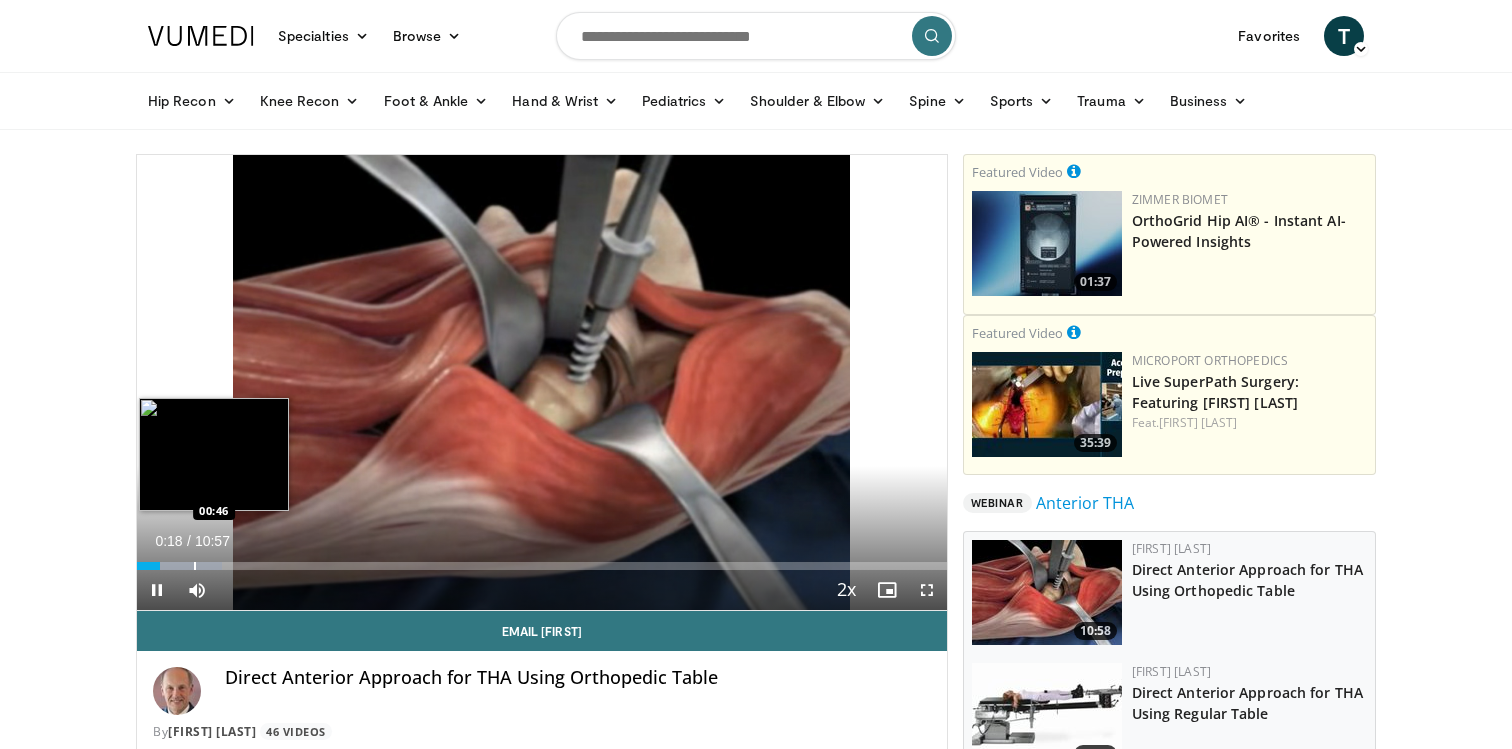 click on "**********" at bounding box center (542, 383) 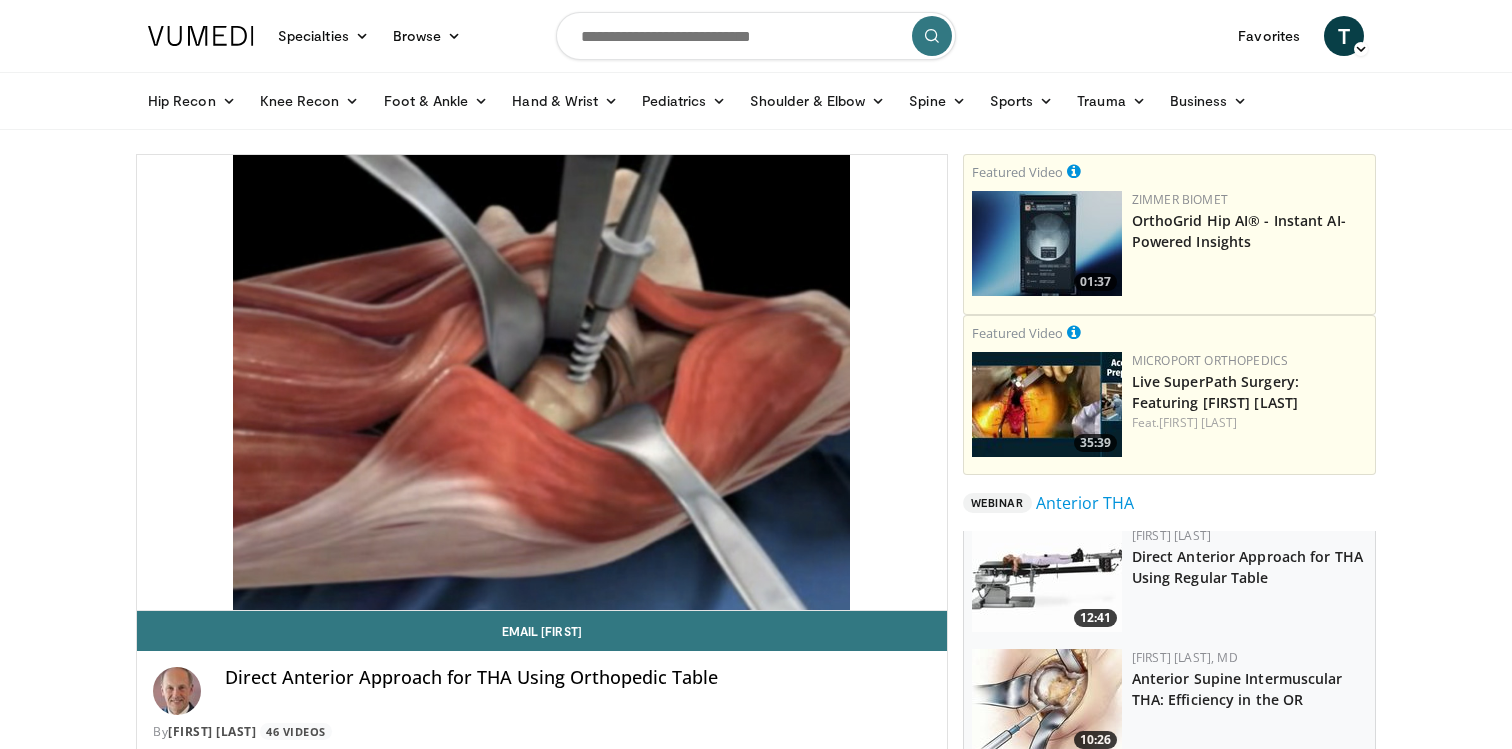 scroll, scrollTop: 145, scrollLeft: 0, axis: vertical 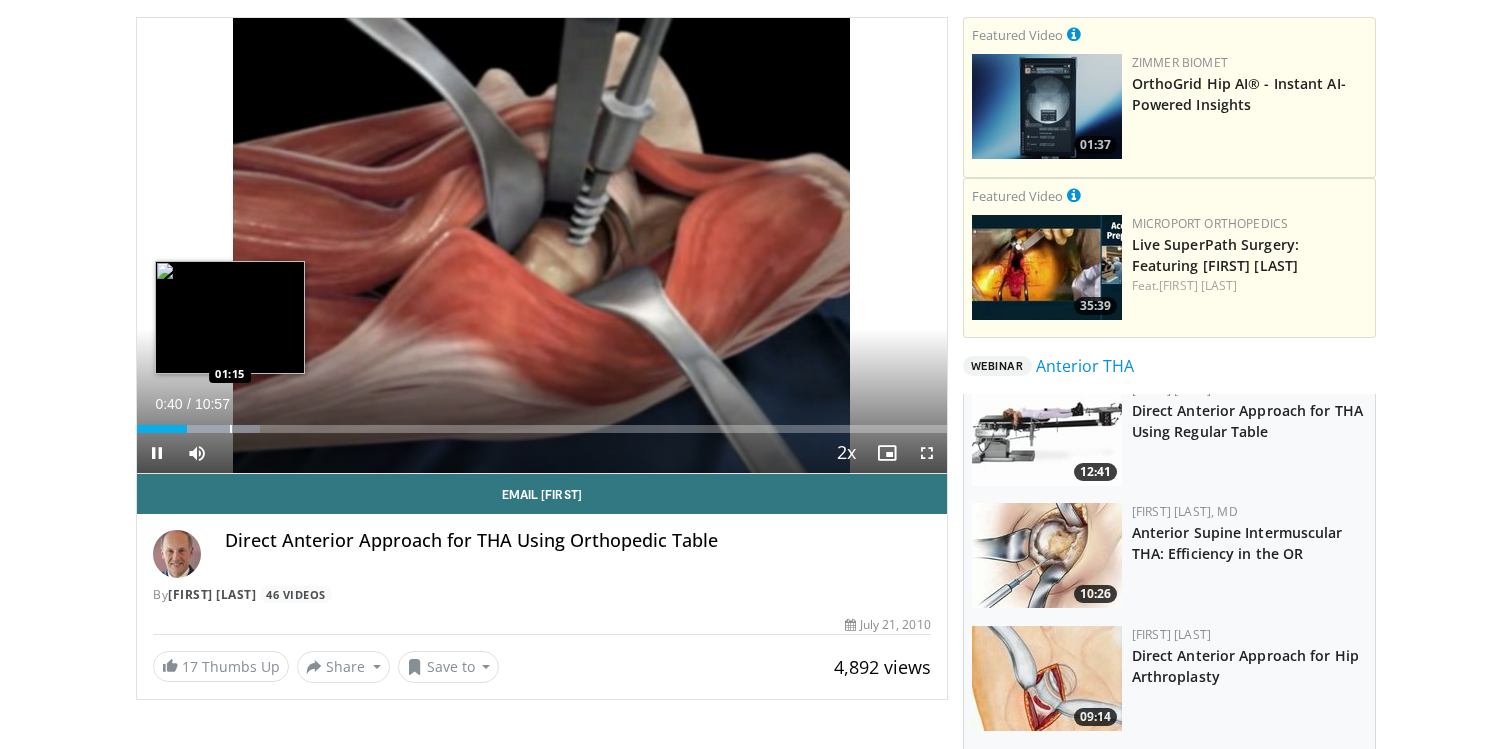 click at bounding box center (231, 429) 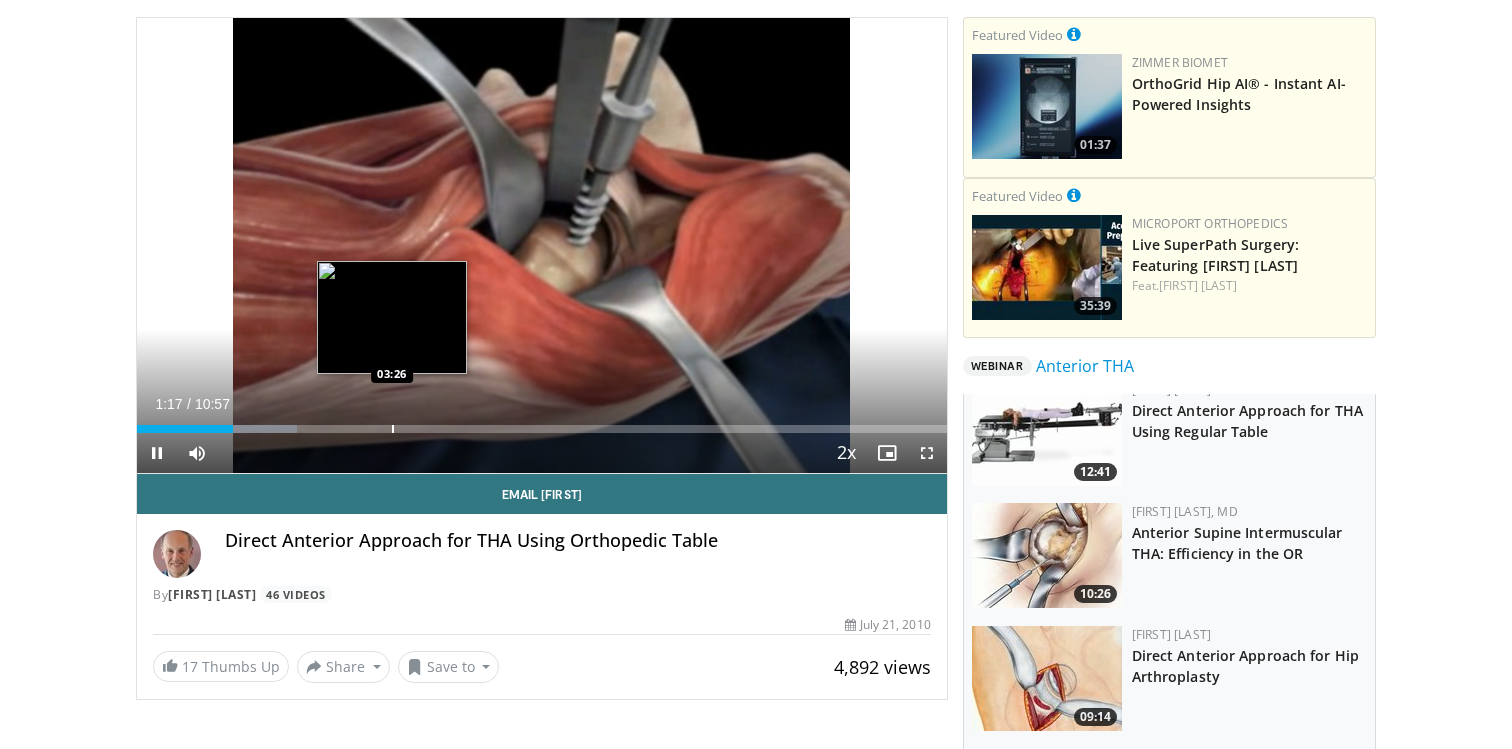 click on "Loaded :  19.77% 01:17 03:26" at bounding box center (542, 423) 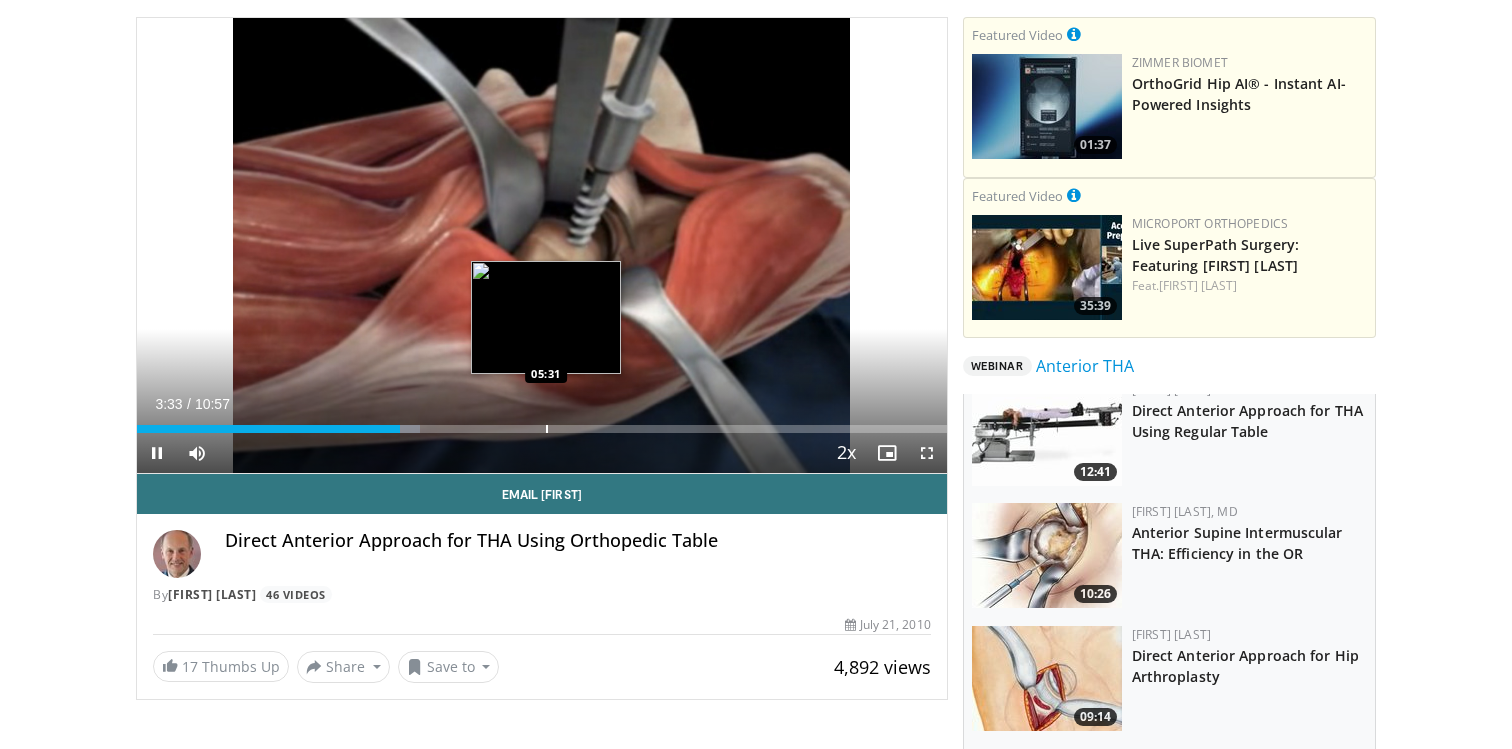 click at bounding box center (547, 429) 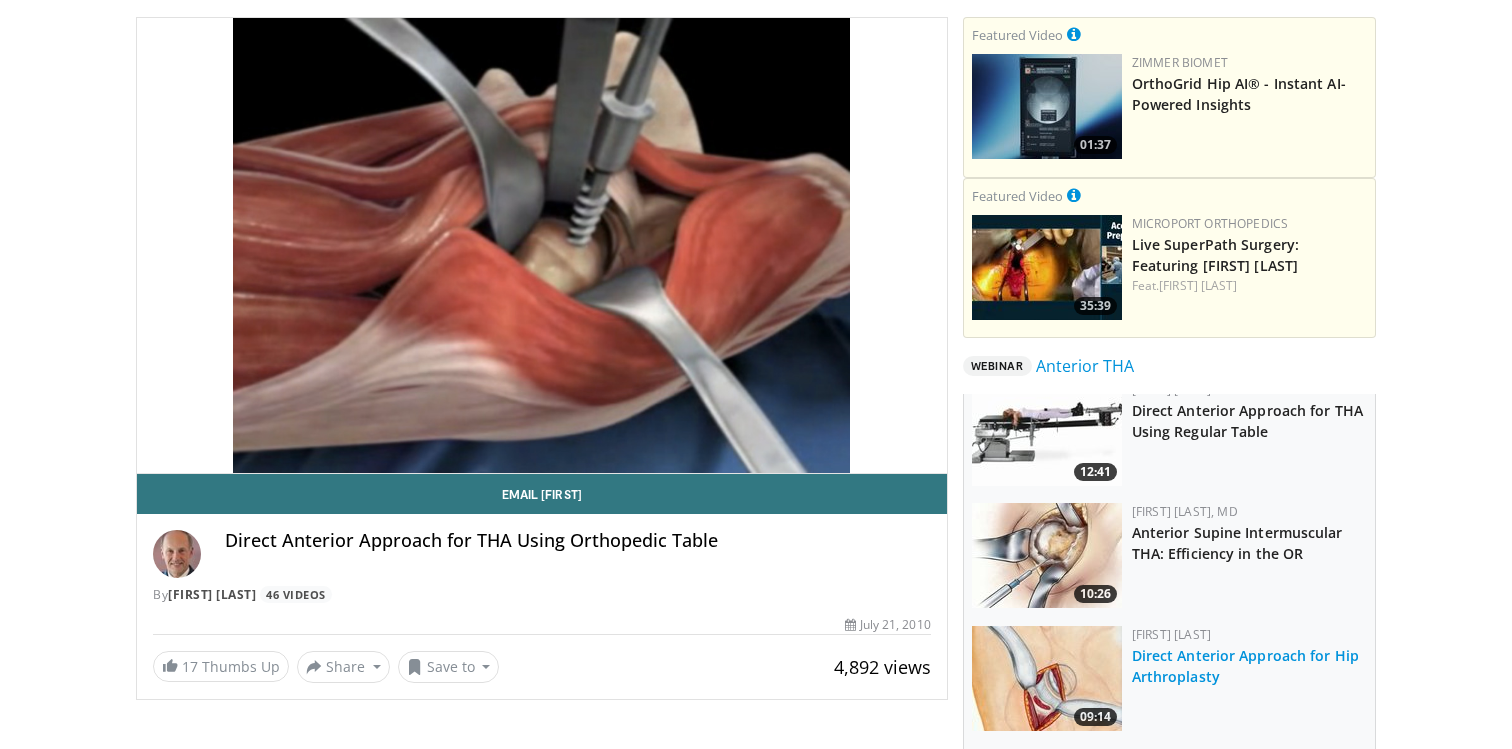click on "Direct Anterior Approach for Hip Arthroplasty" at bounding box center (1245, 666) 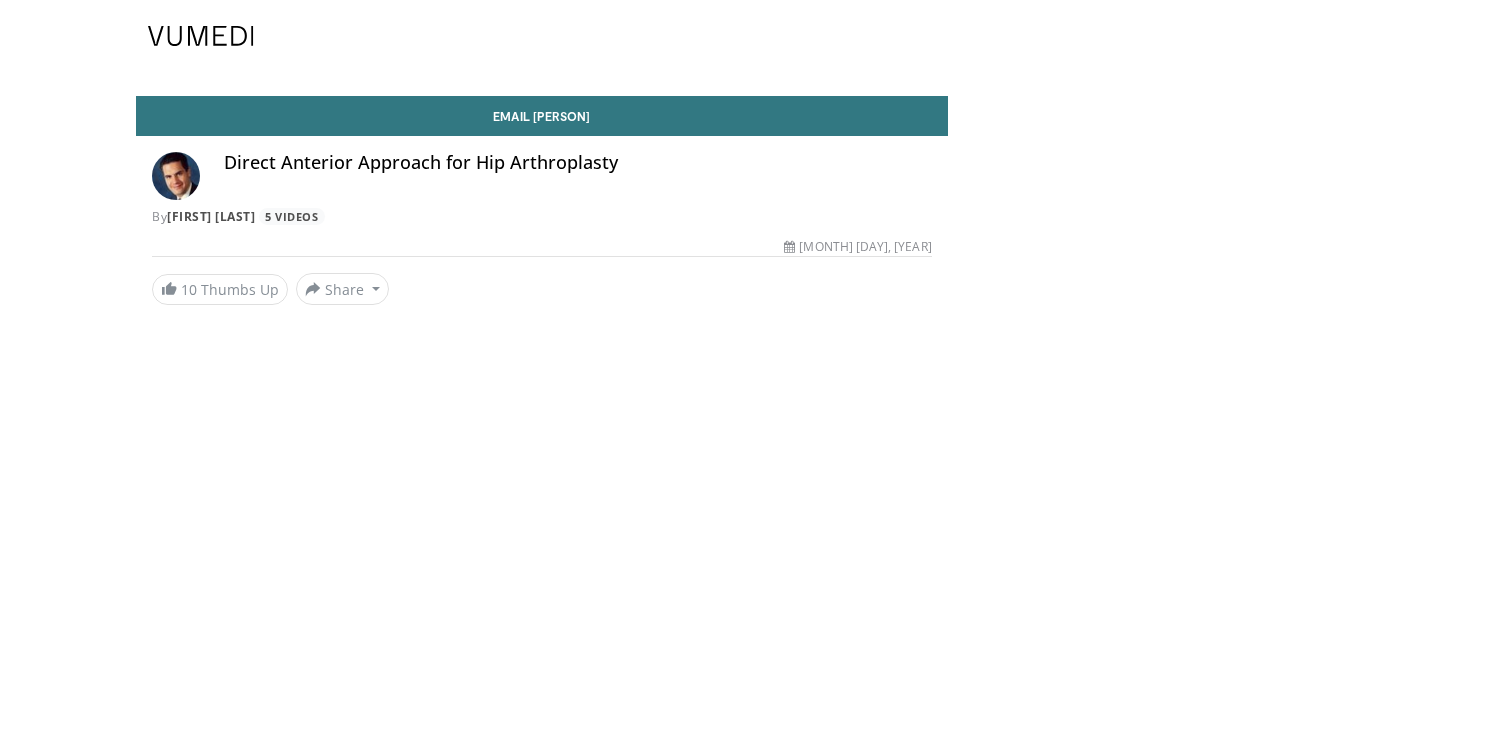 scroll, scrollTop: 0, scrollLeft: 0, axis: both 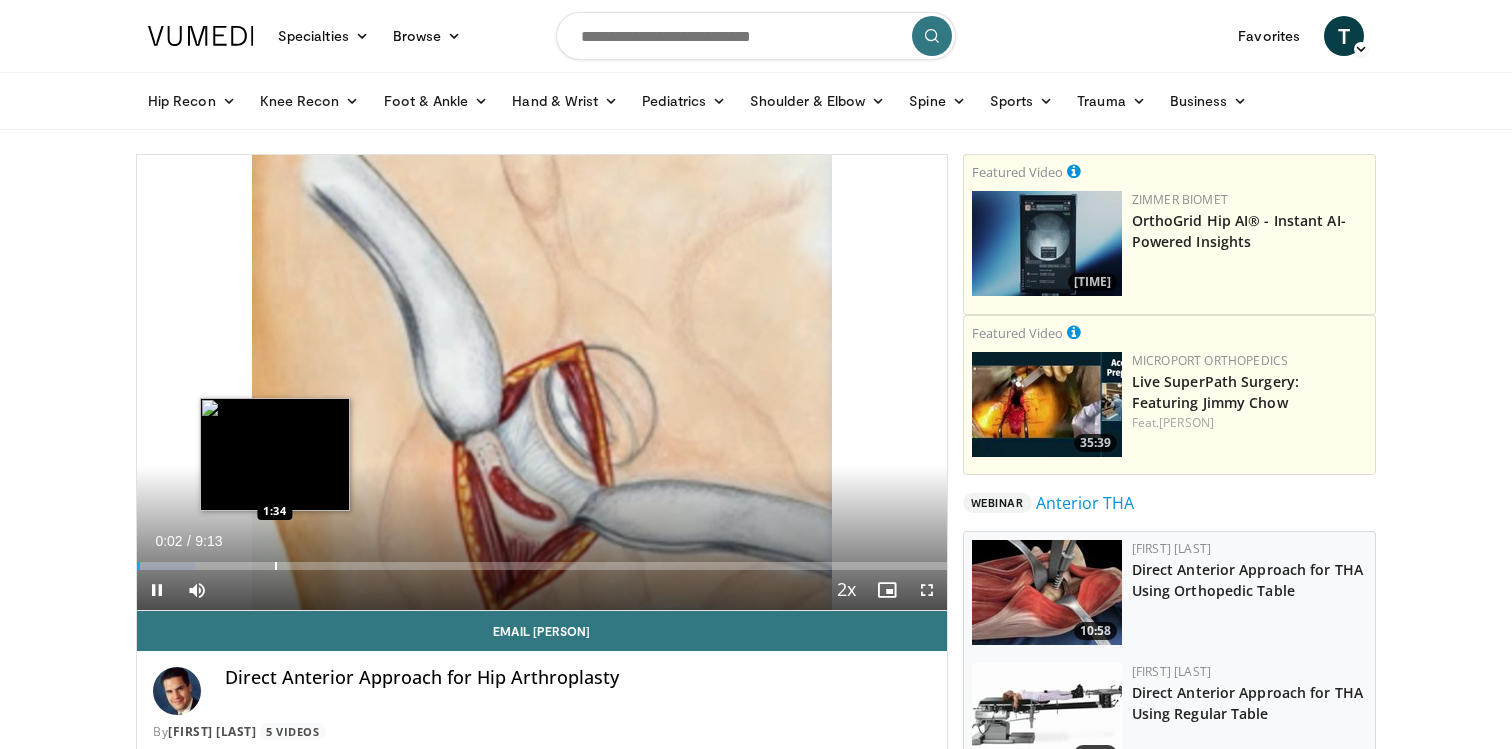 click on "Loaded :  7.15% 0:02 1:34" at bounding box center [542, 560] 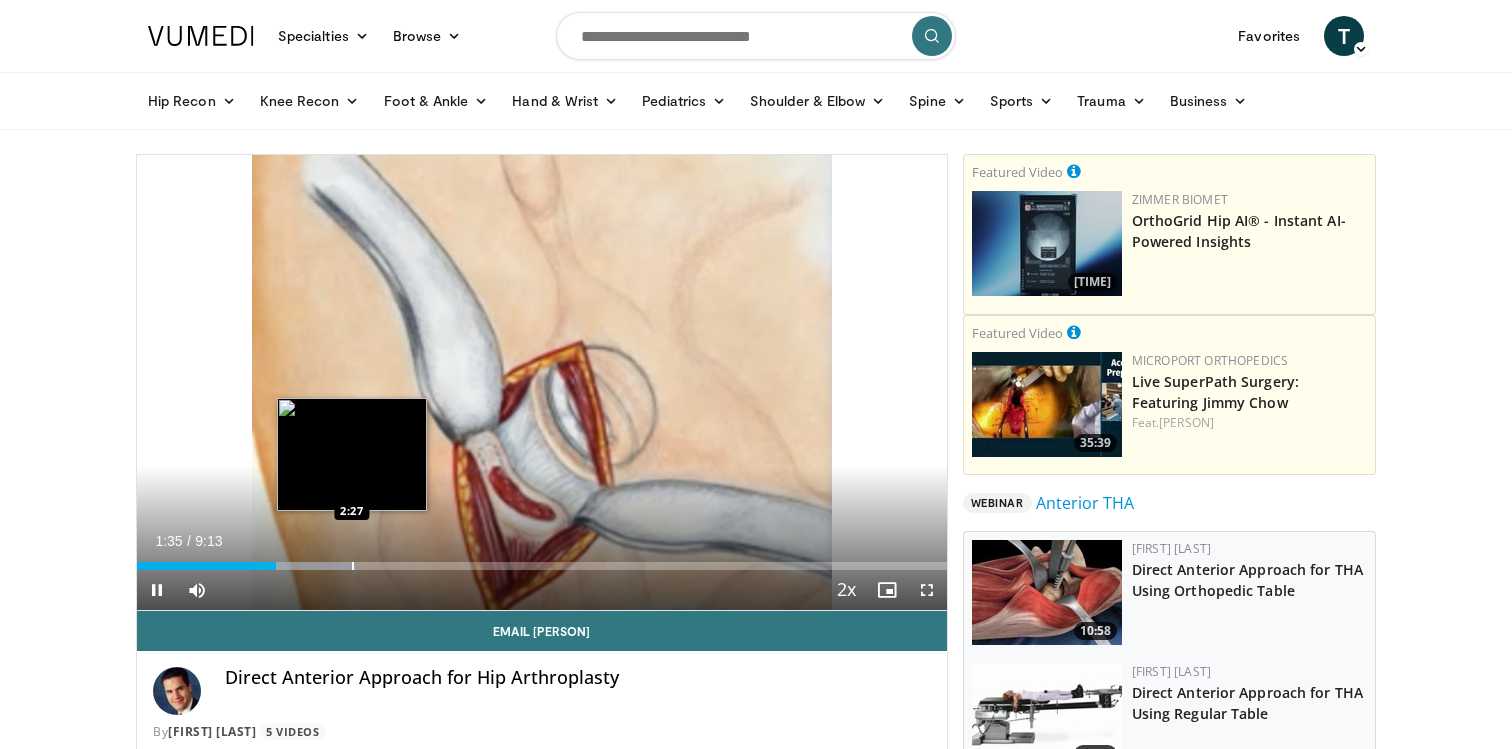 click at bounding box center [353, 566] 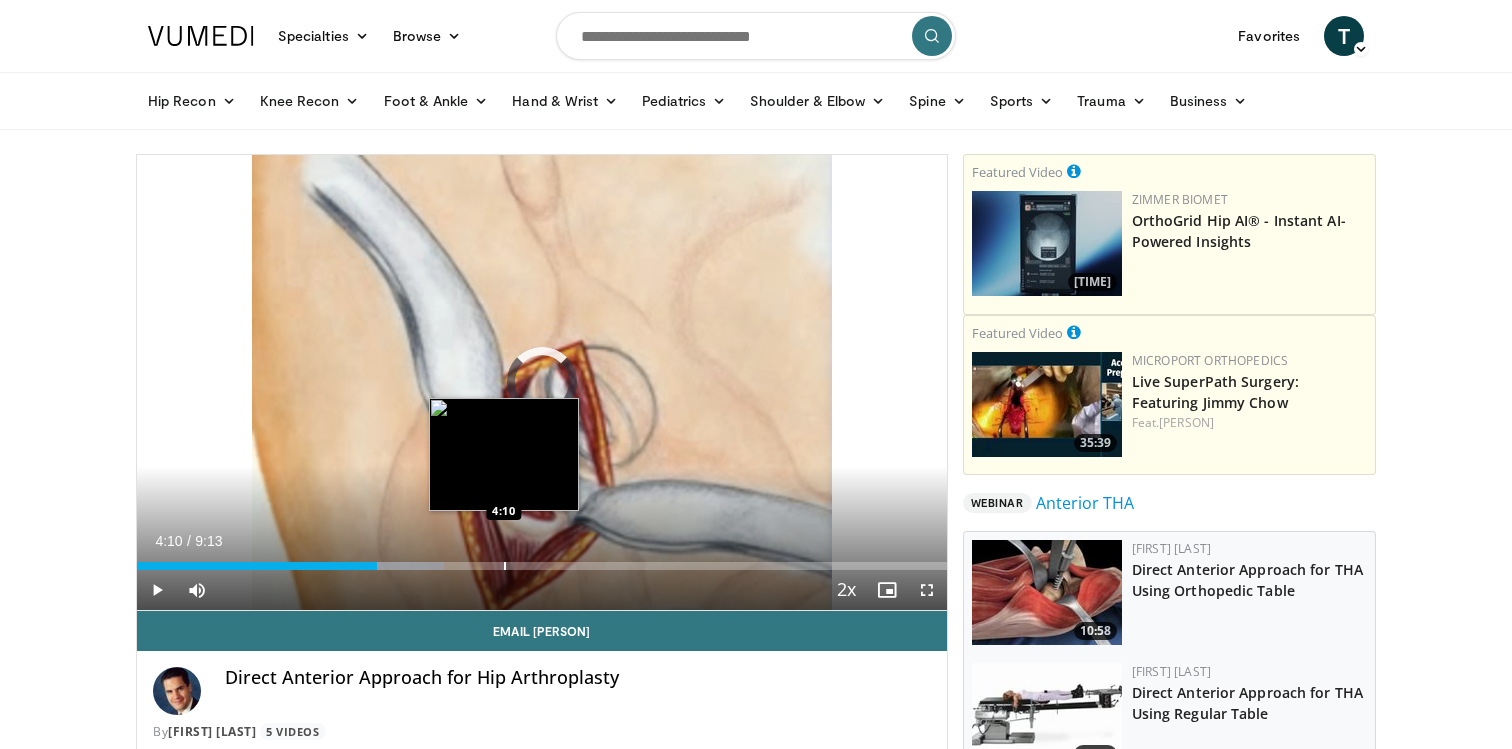 click at bounding box center [505, 566] 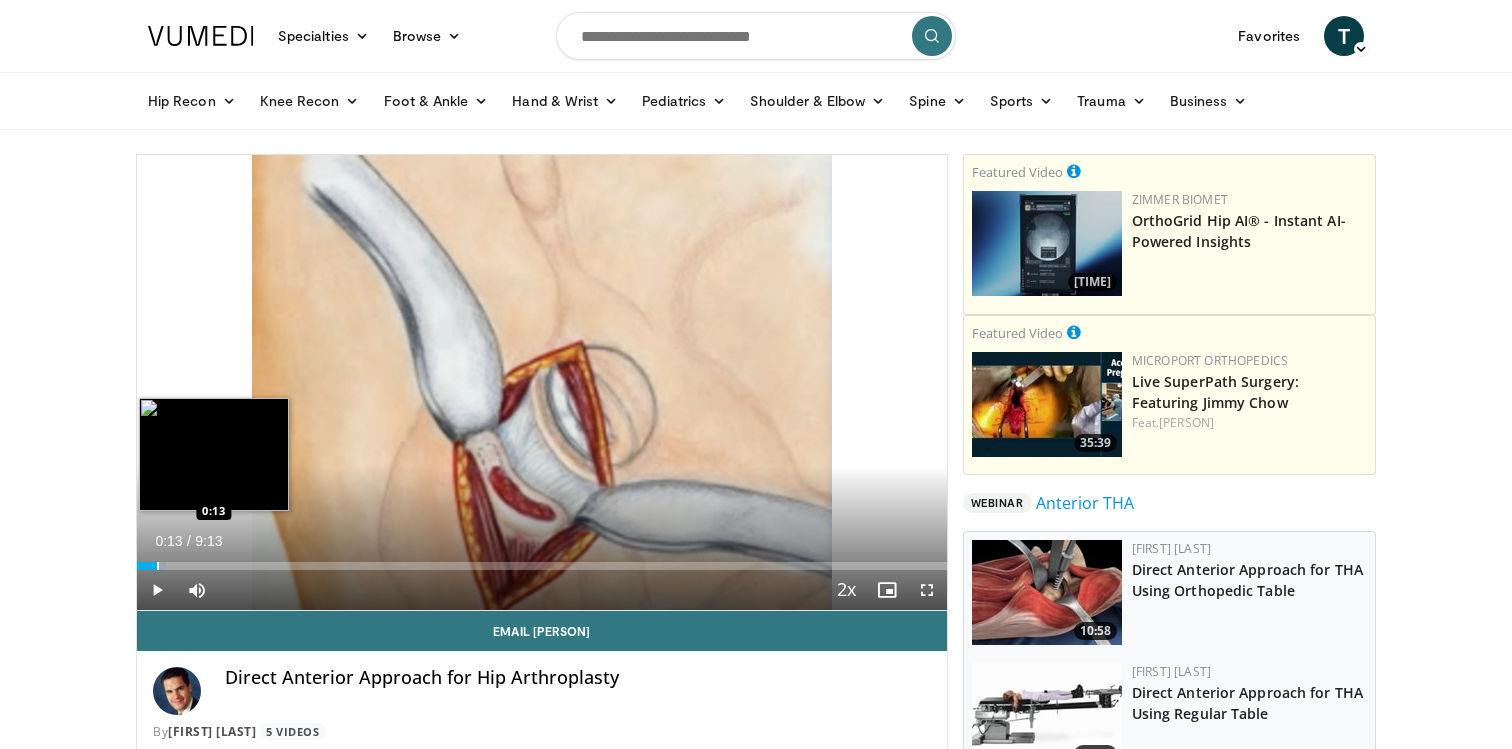 click at bounding box center (158, 566) 